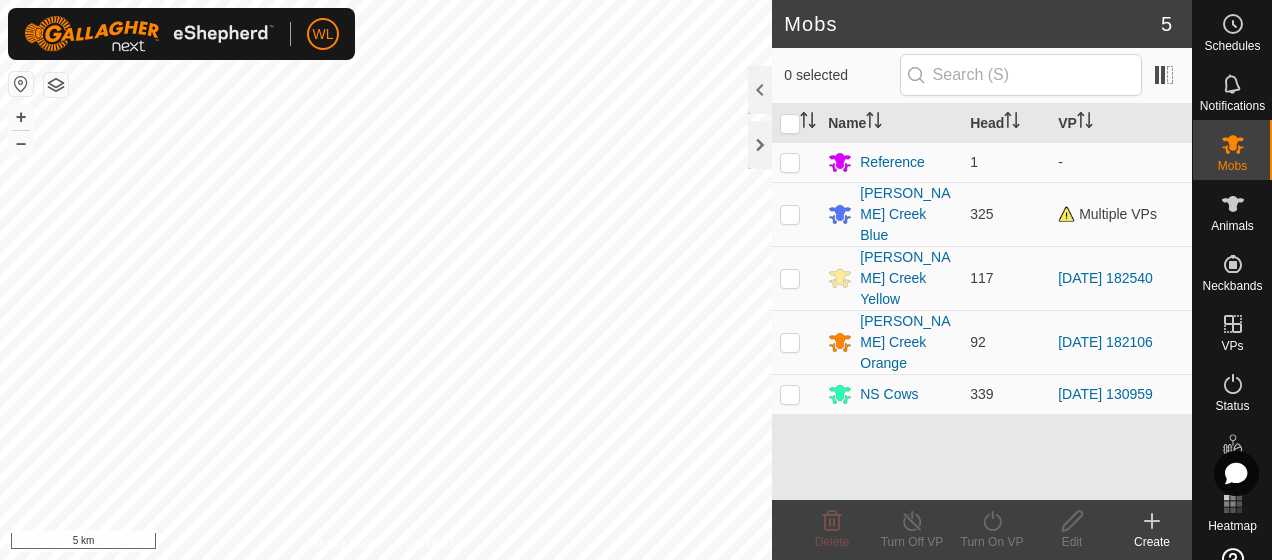 scroll, scrollTop: 0, scrollLeft: 0, axis: both 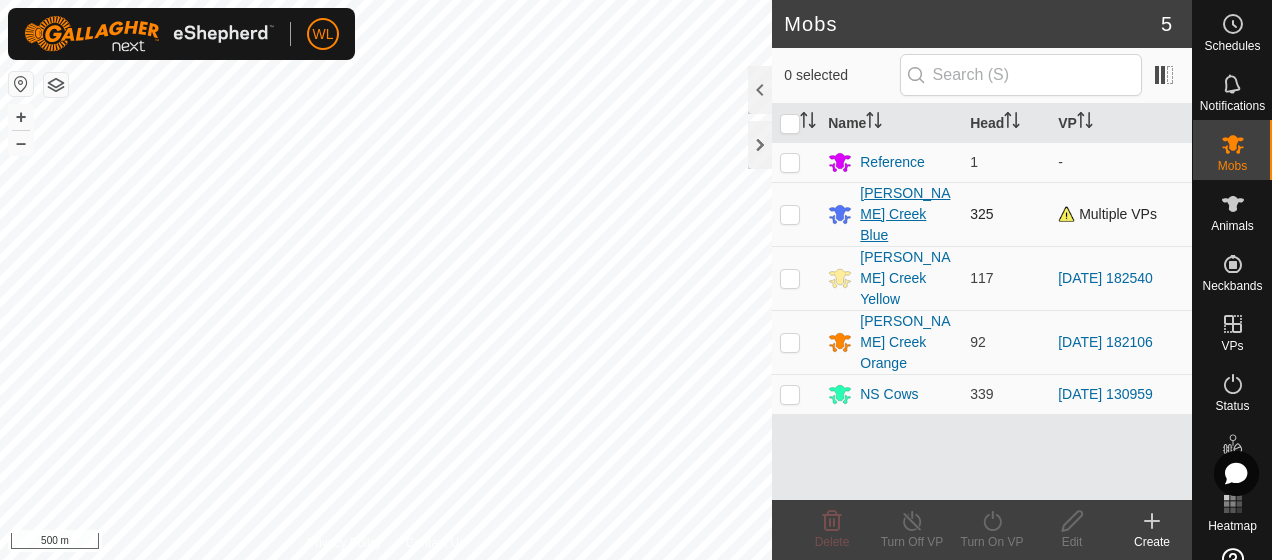 click on "[PERSON_NAME] Creek Blue" at bounding box center (907, 214) 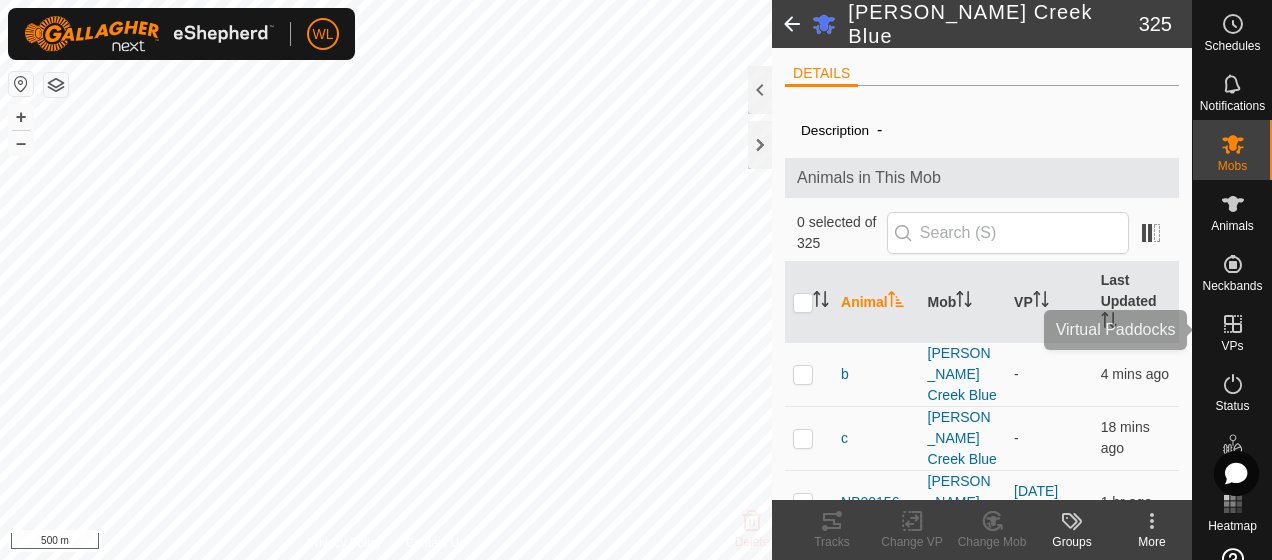 click 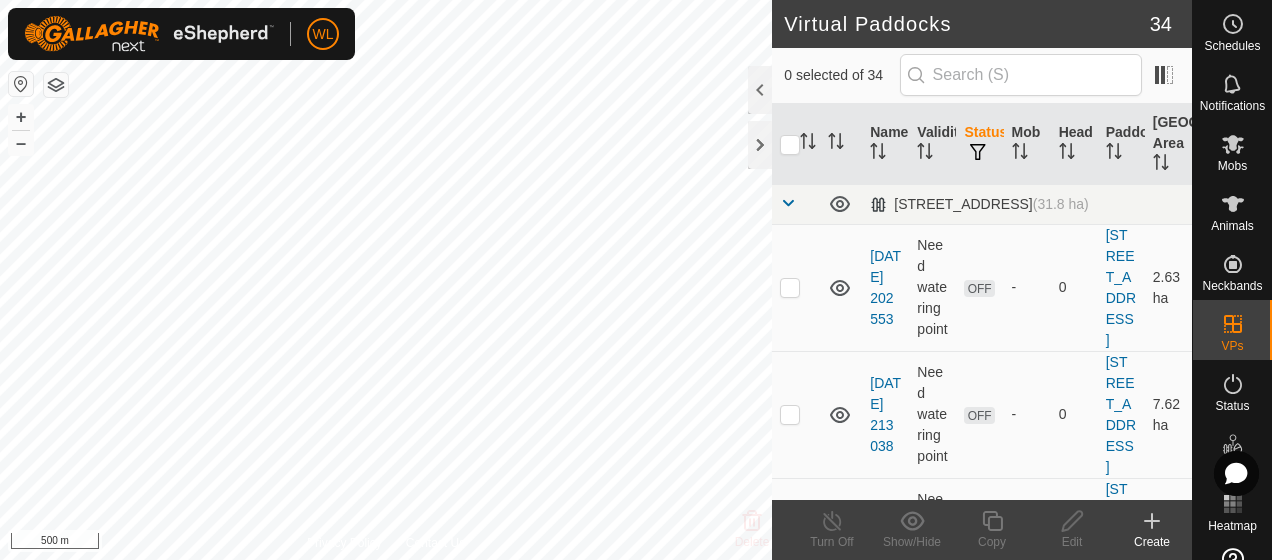 click 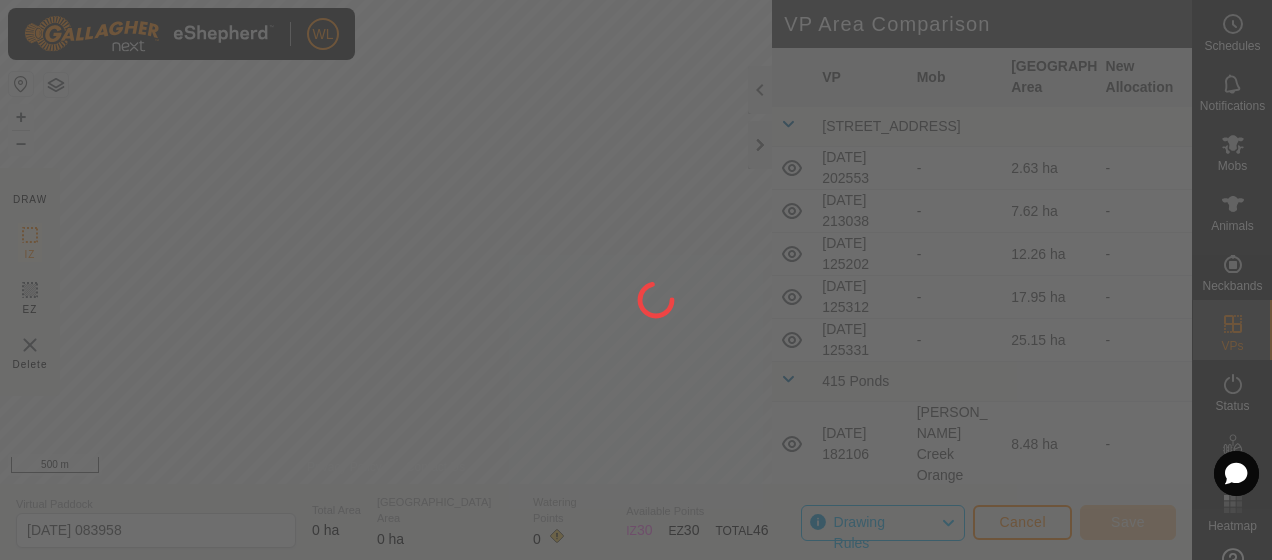 click 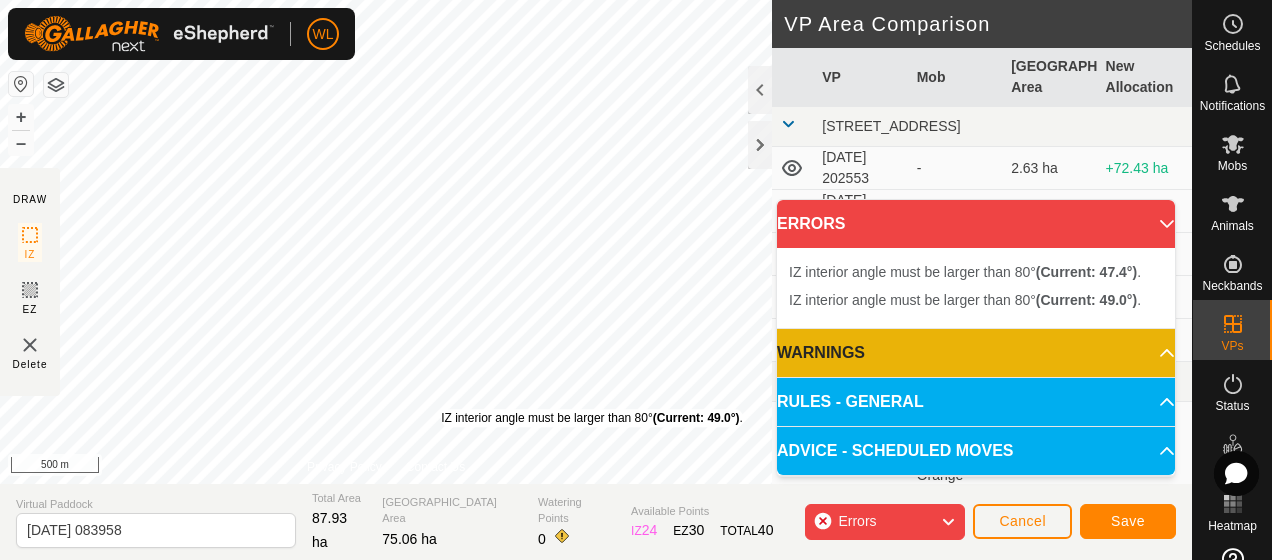 click on "IZ interior angle must be larger than 80°  (Current: 49.0°) ." at bounding box center [592, 418] 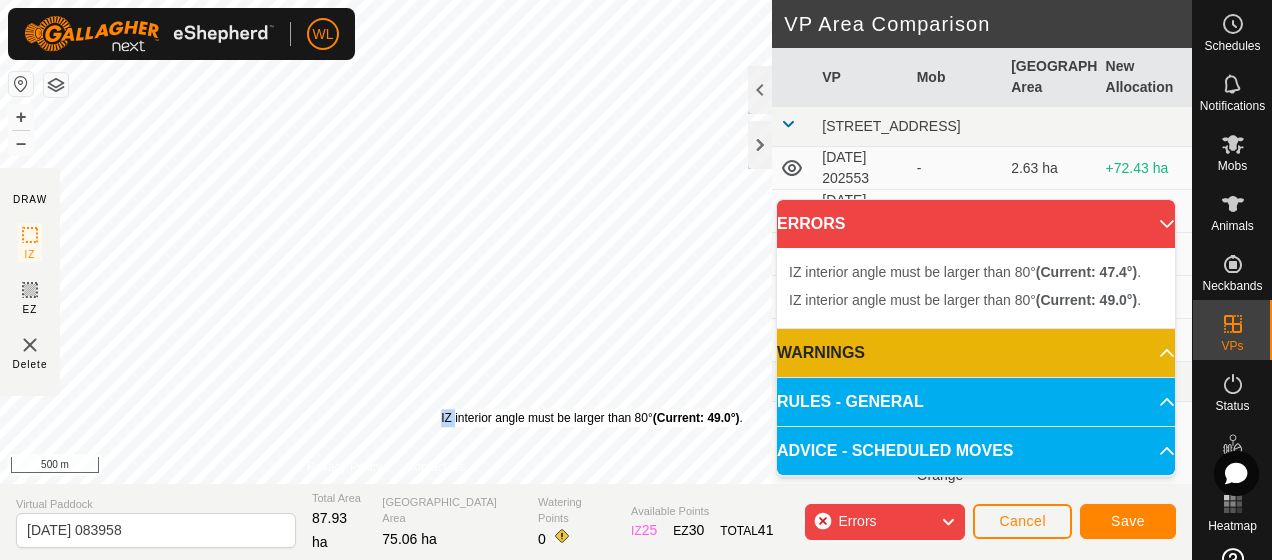 click on "IZ interior angle must be larger than 80°  (Current: 49.0°) . + – ⇧ i 500 m" at bounding box center (386, 242) 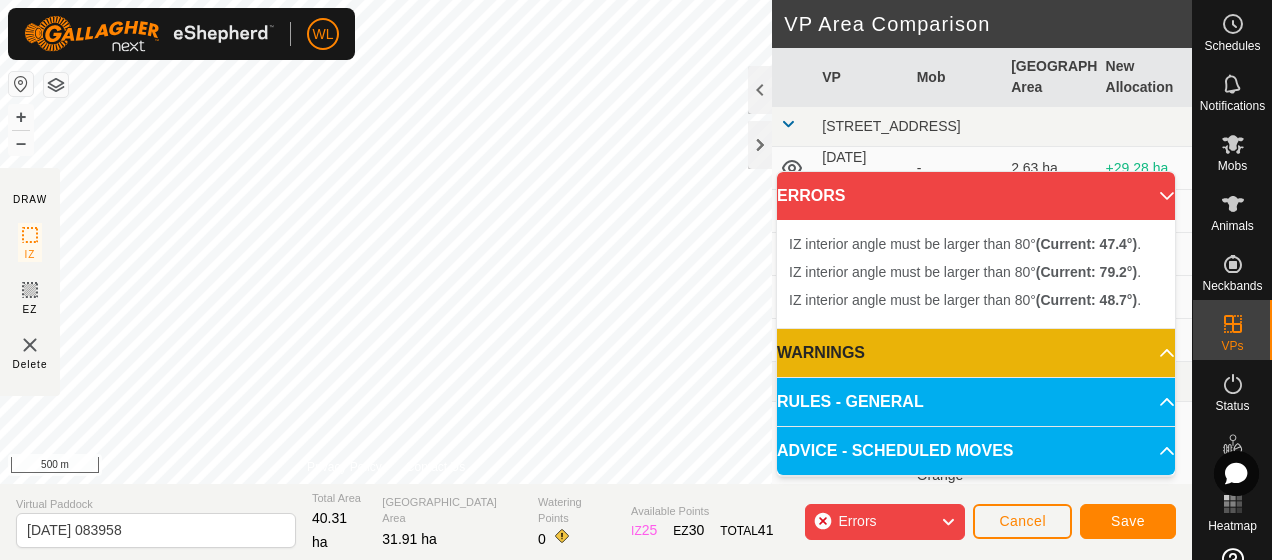 click on "Cancel Save" 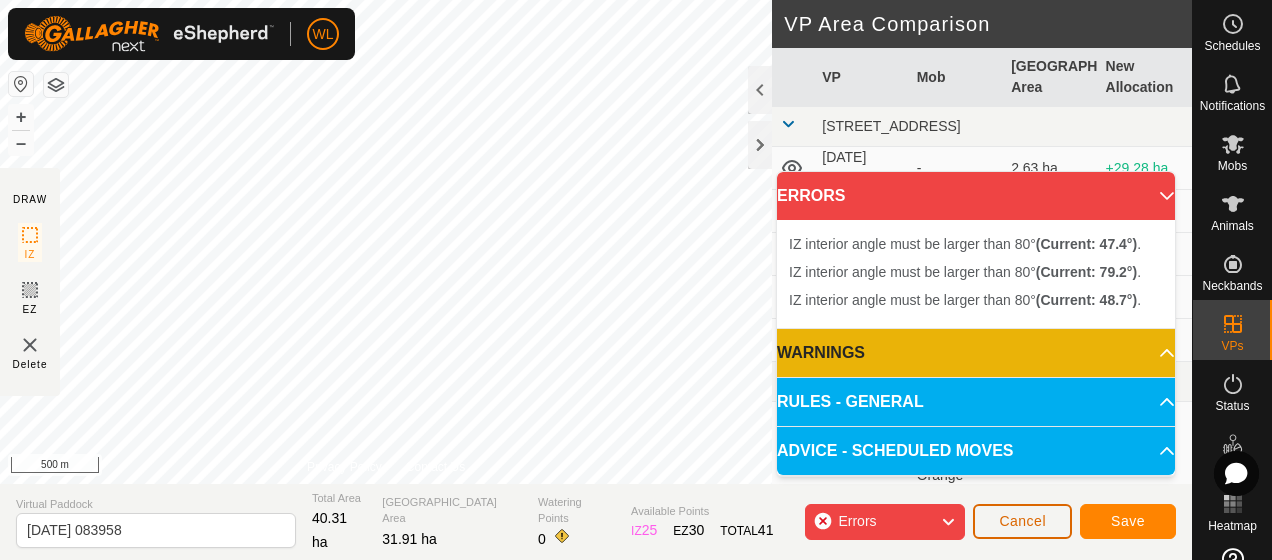 click on "Cancel" 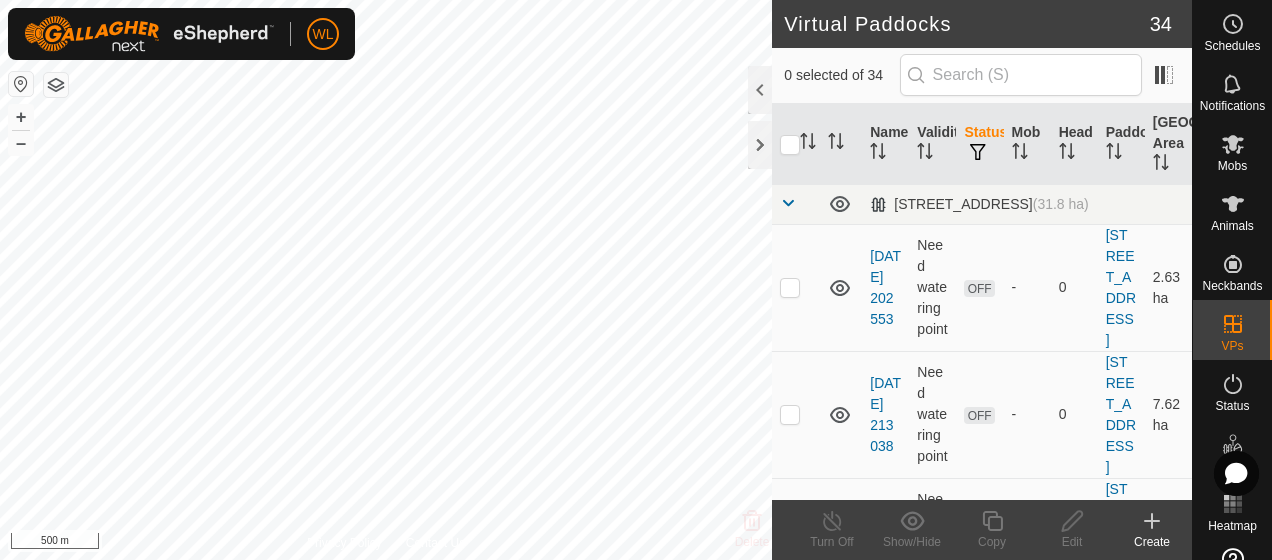 click on "Create" 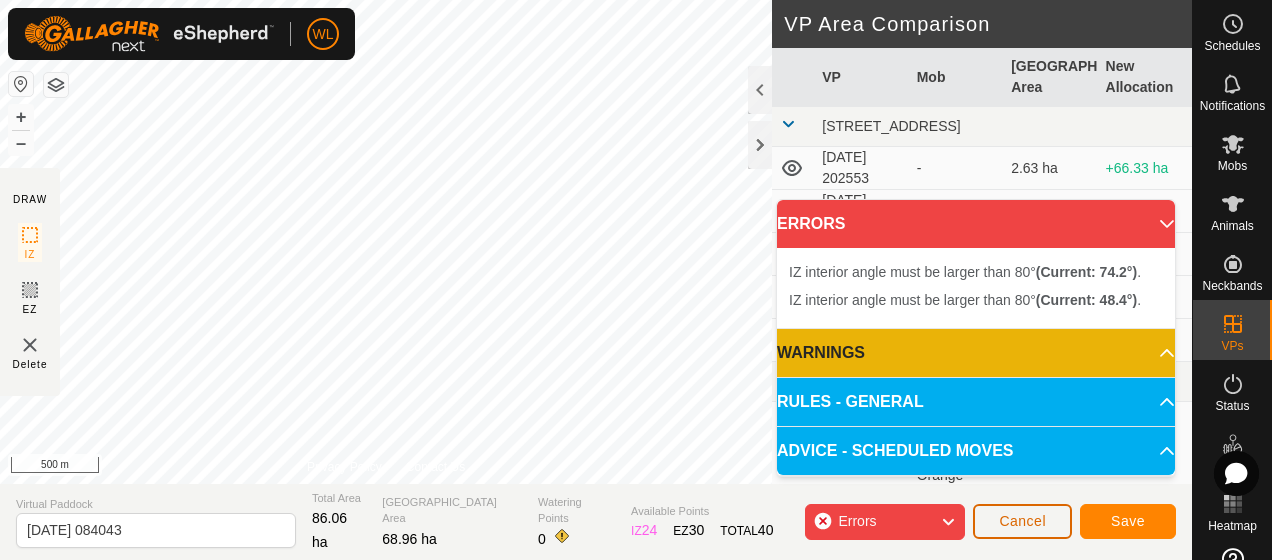 click on "Cancel" 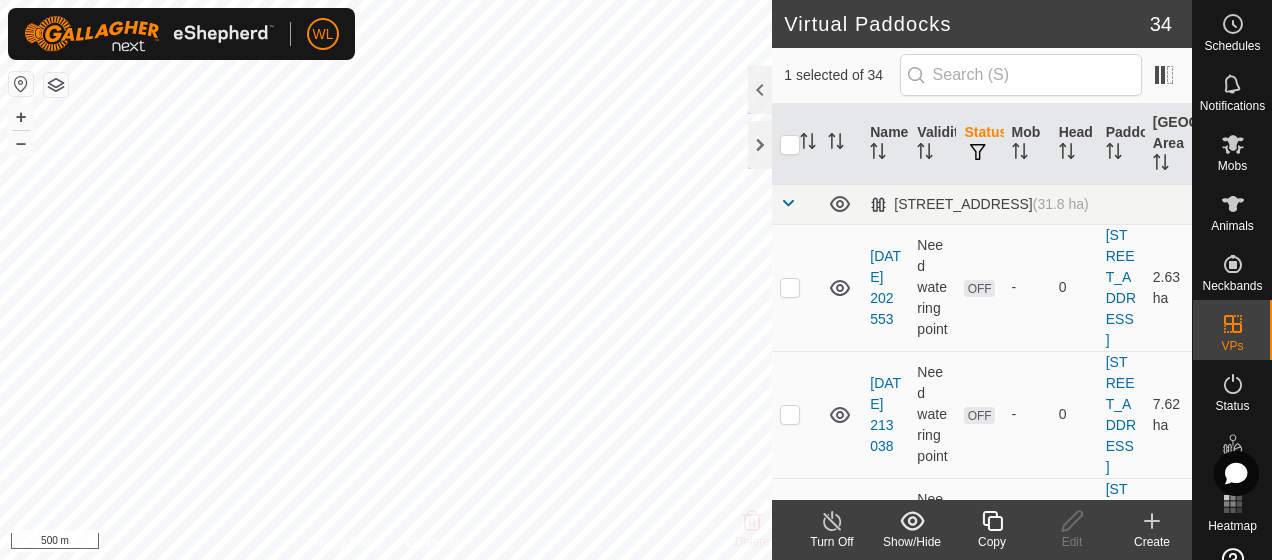 checkbox on "false" 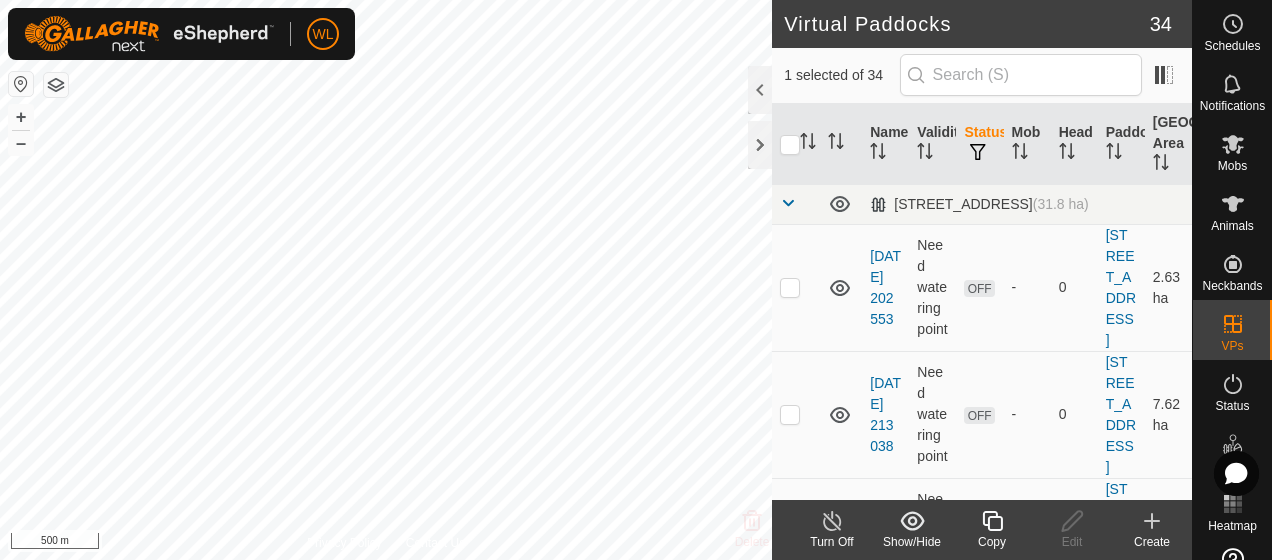 checkbox on "true" 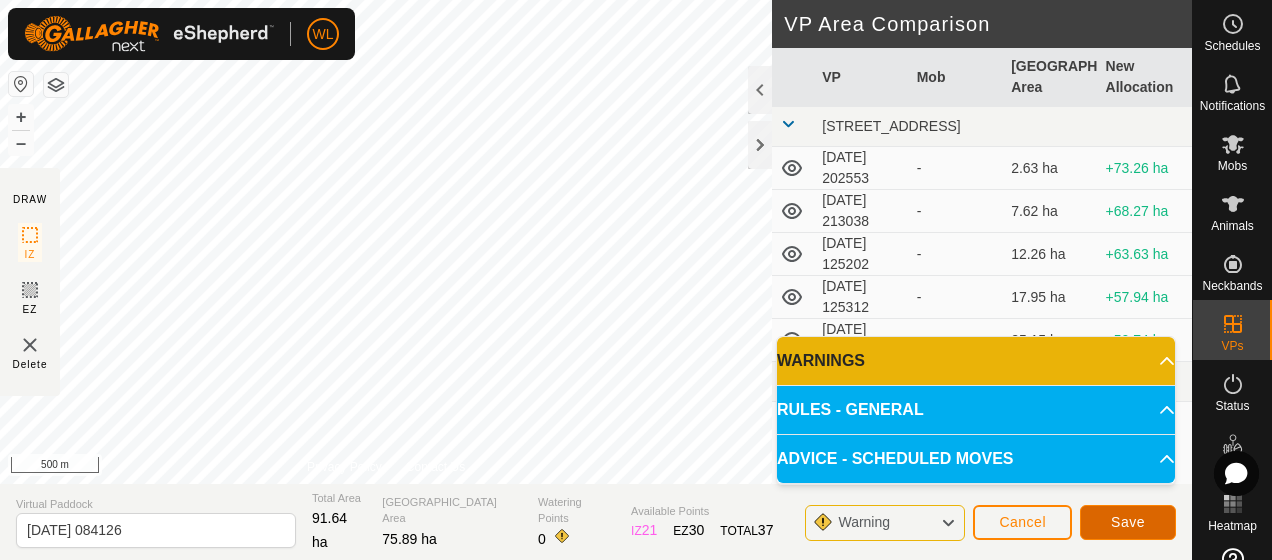 click on "Save" 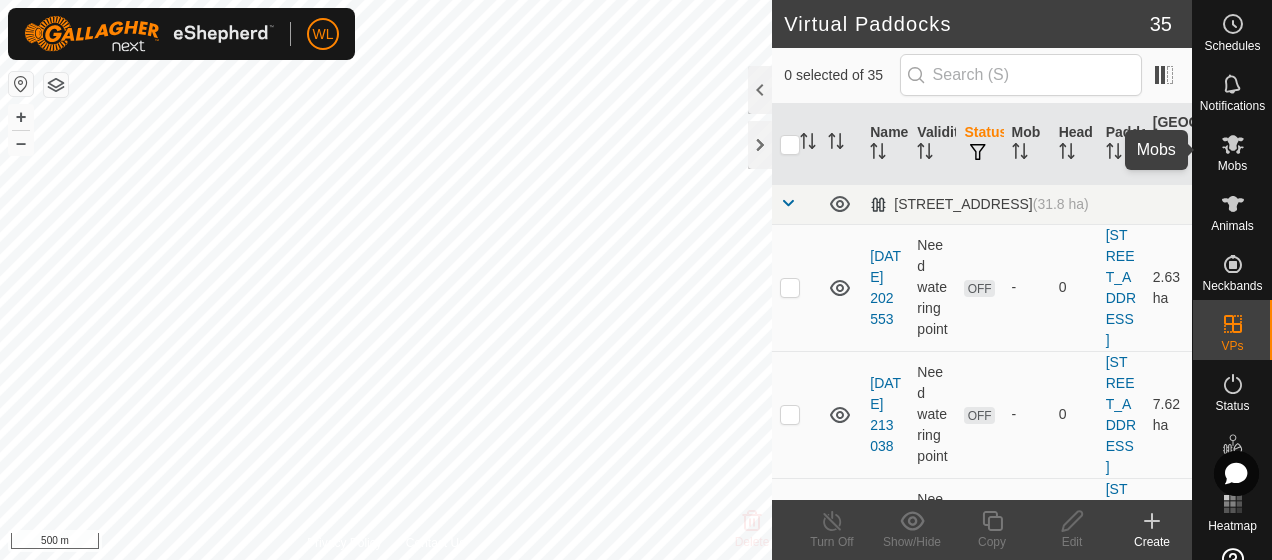 click 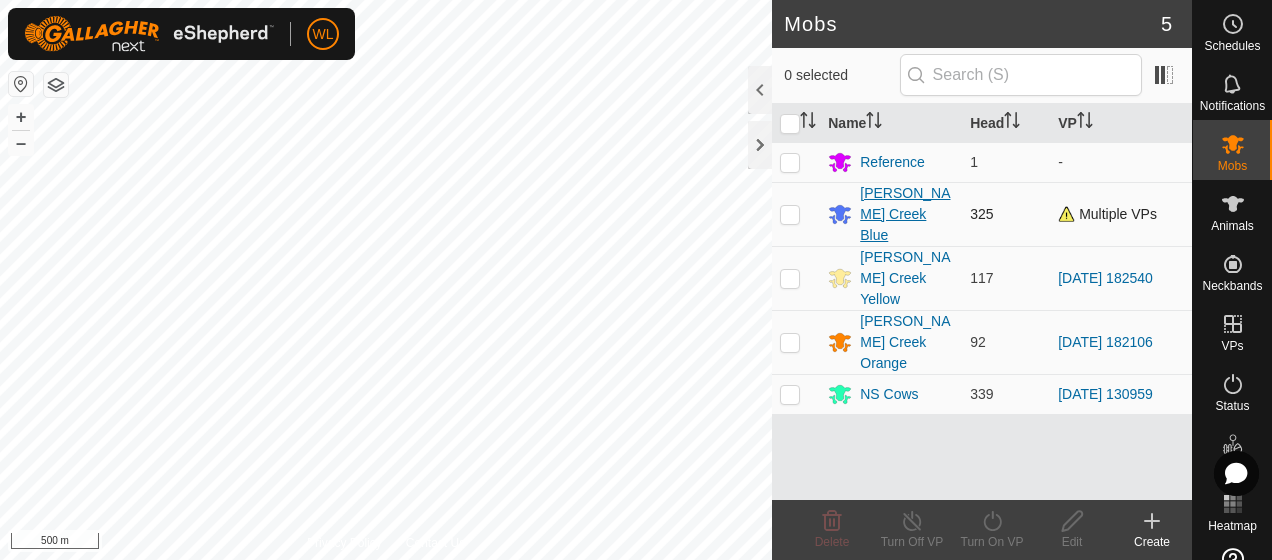click on "[PERSON_NAME] Creek Blue" at bounding box center (907, 214) 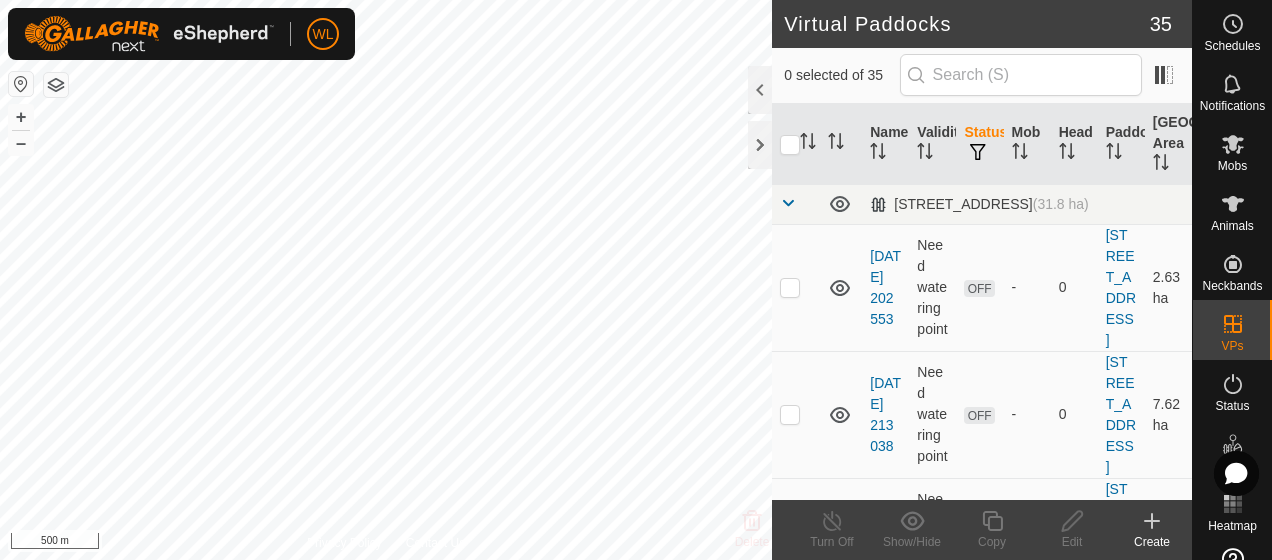 checkbox on "true" 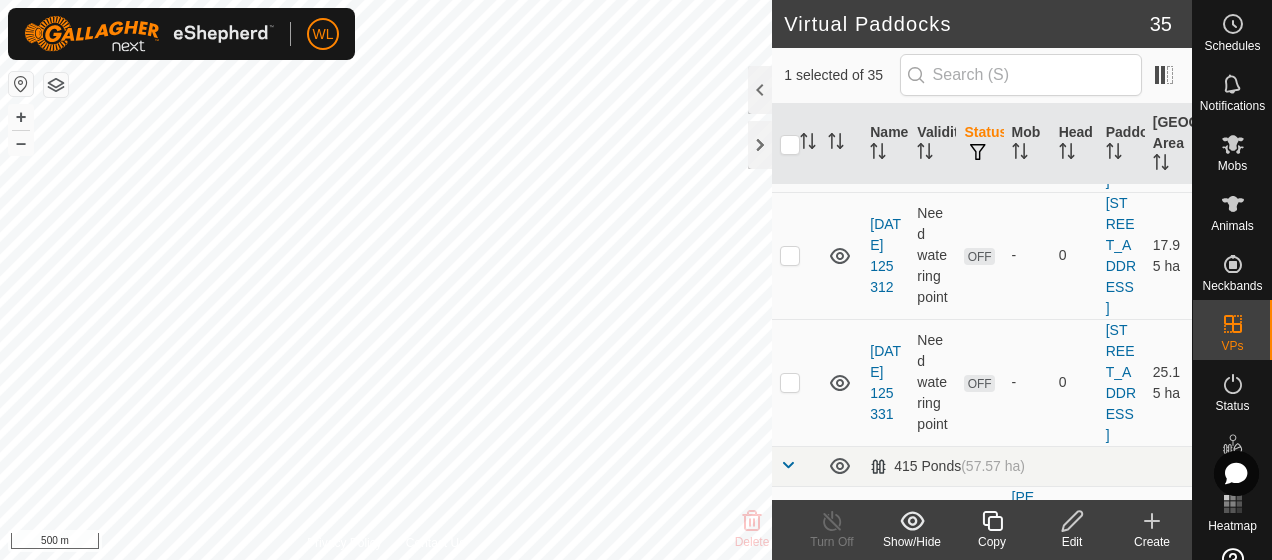scroll, scrollTop: 551, scrollLeft: 0, axis: vertical 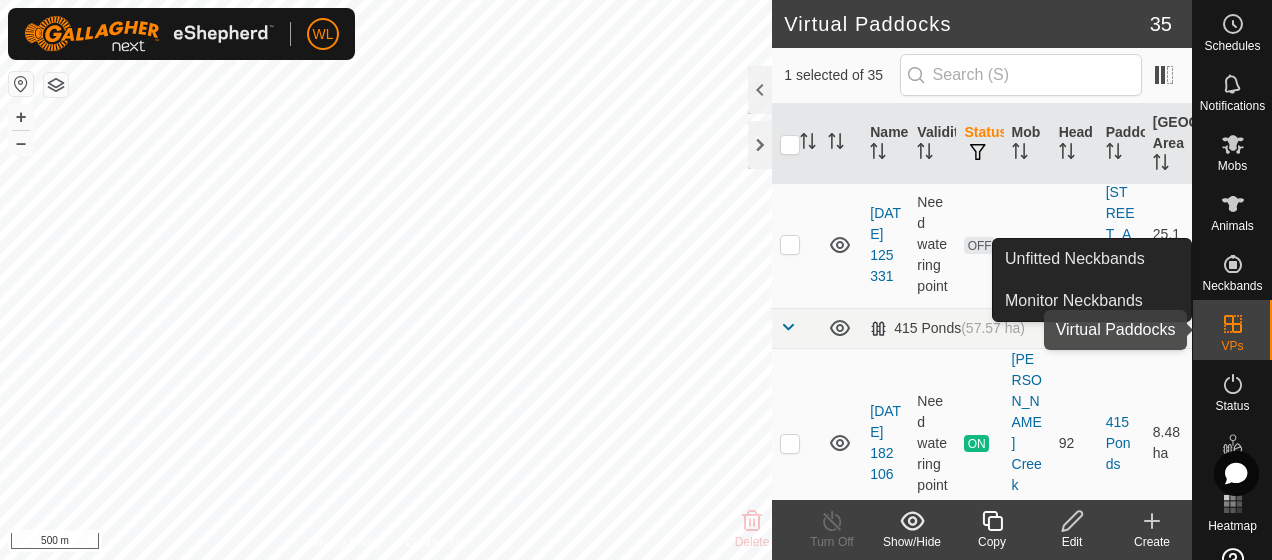 click 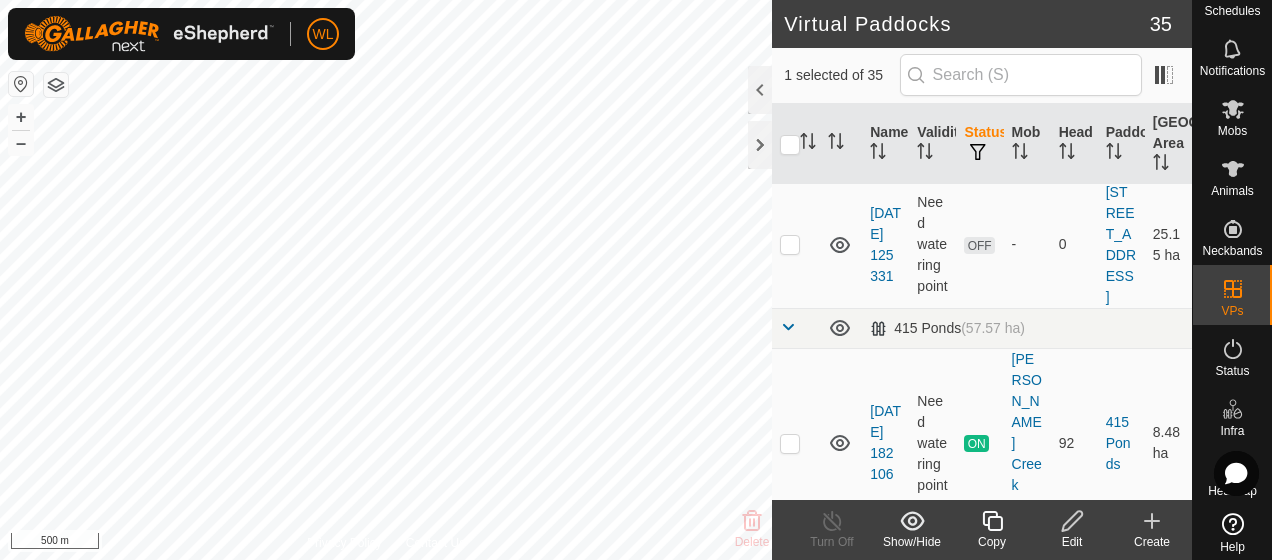 scroll, scrollTop: 36, scrollLeft: 0, axis: vertical 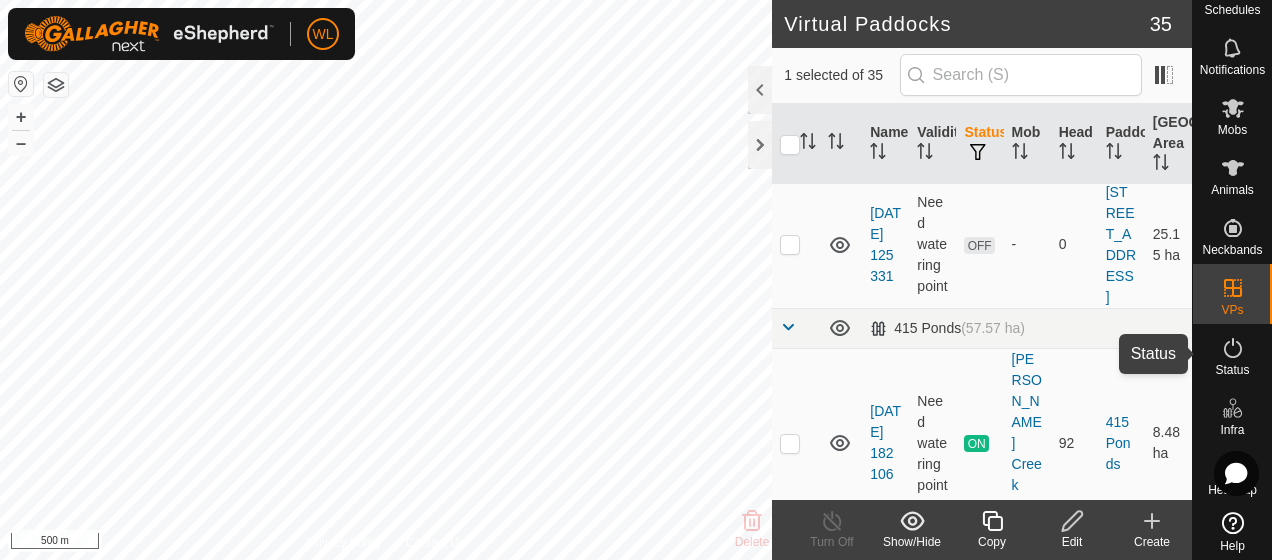 drag, startPoint x: 1232, startPoint y: 326, endPoint x: 1224, endPoint y: 292, distance: 34.928497 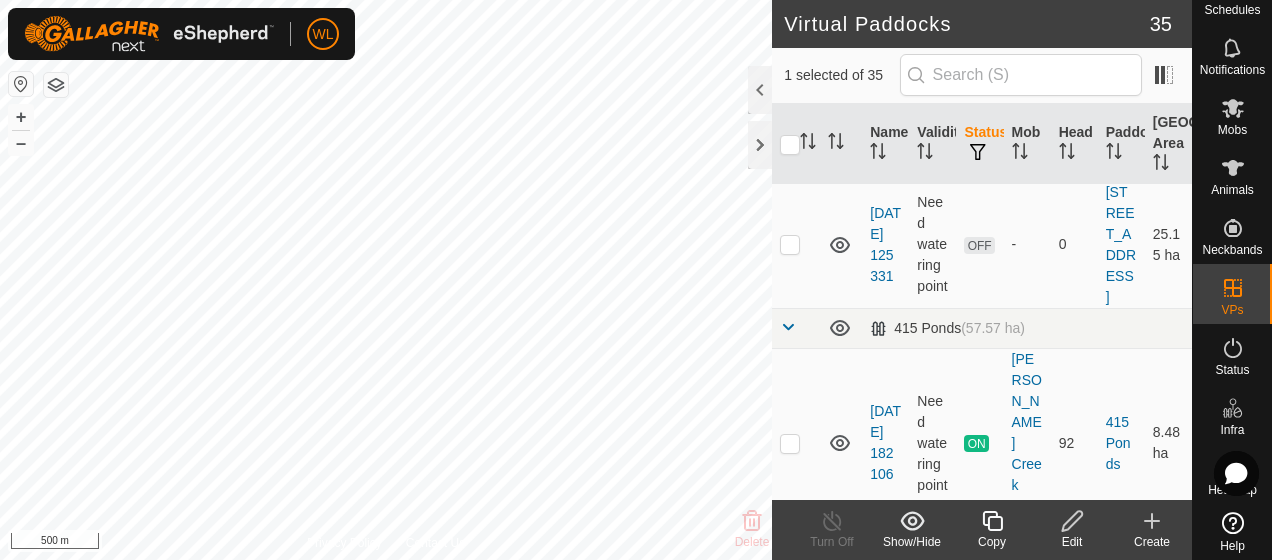 click 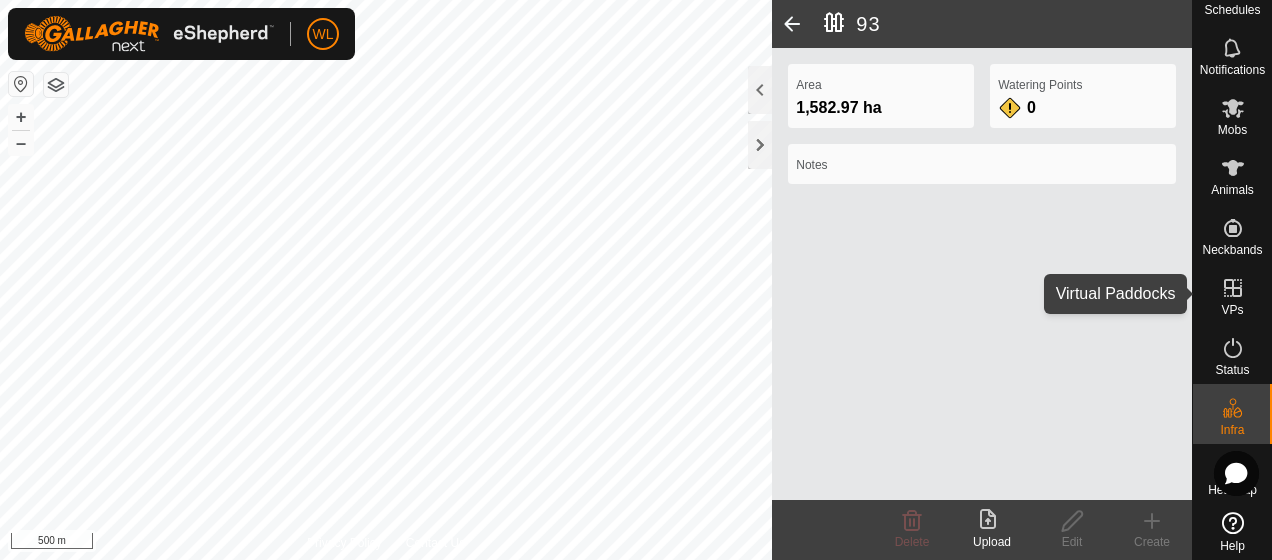 click 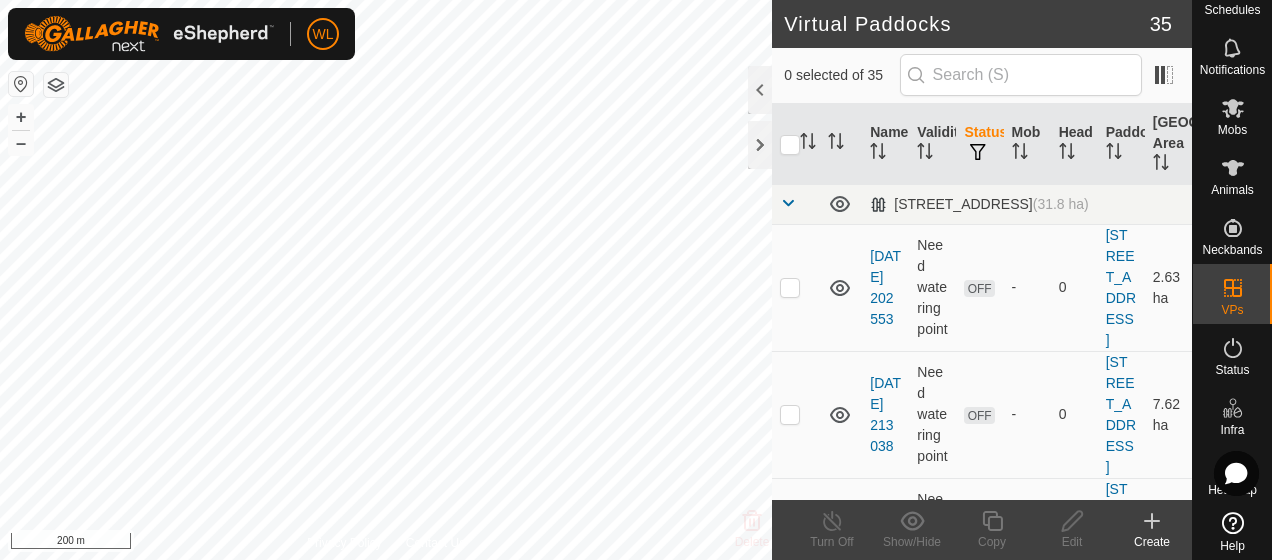 checkbox on "true" 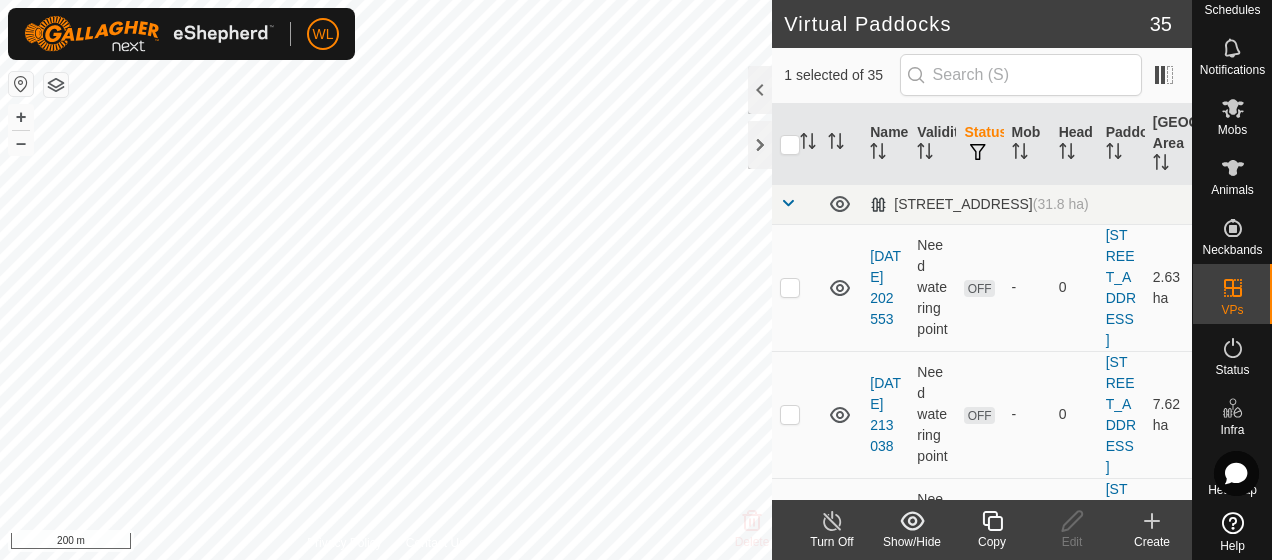 click on "Create" 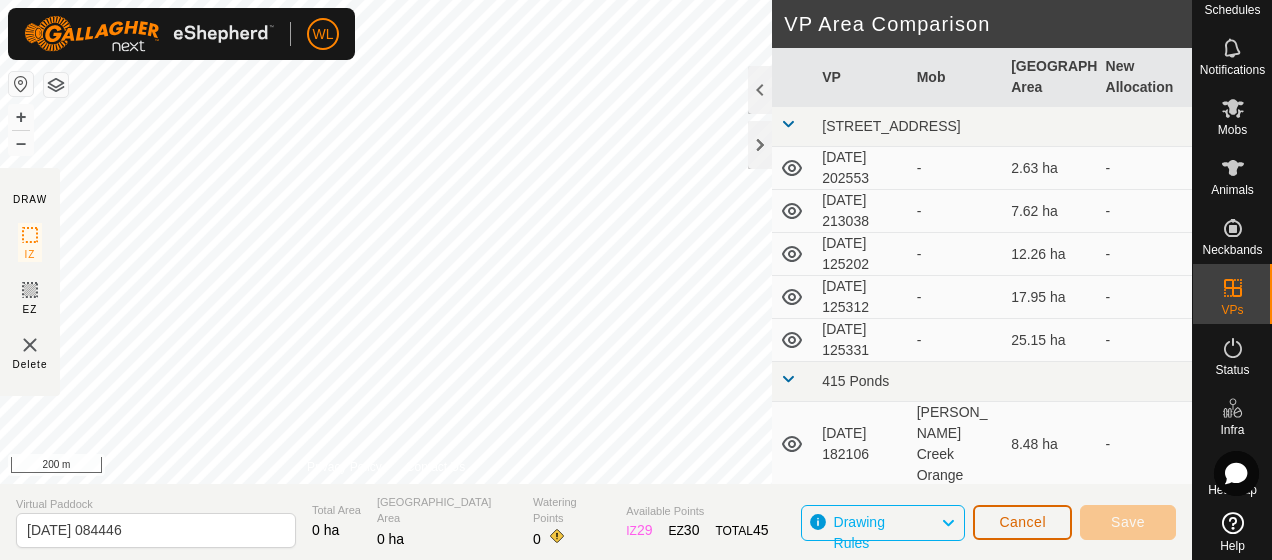 click on "Cancel" 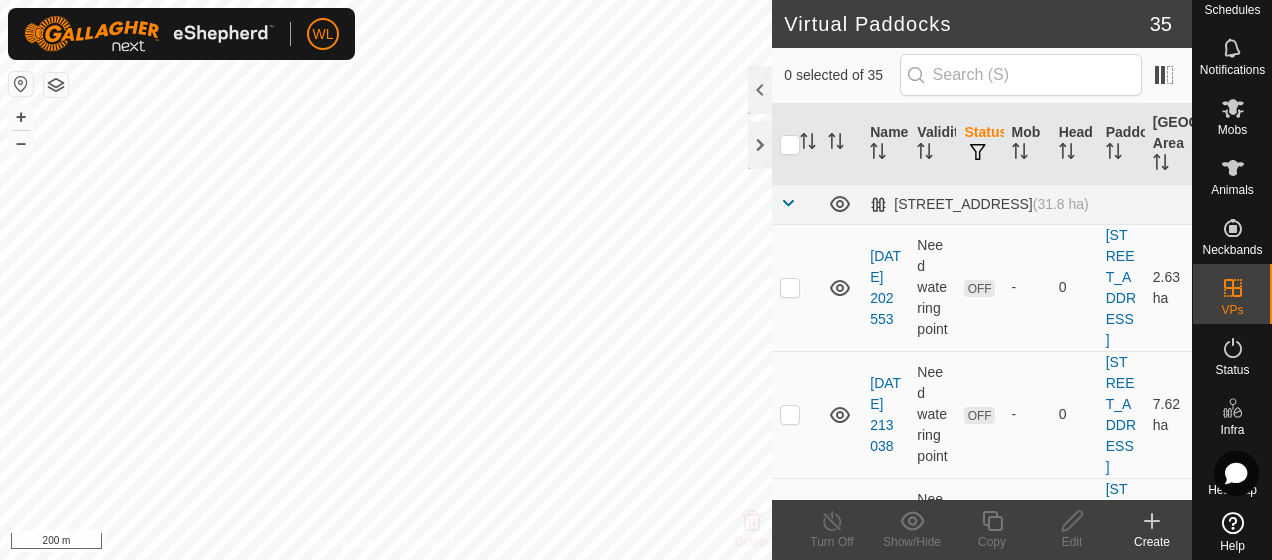 click 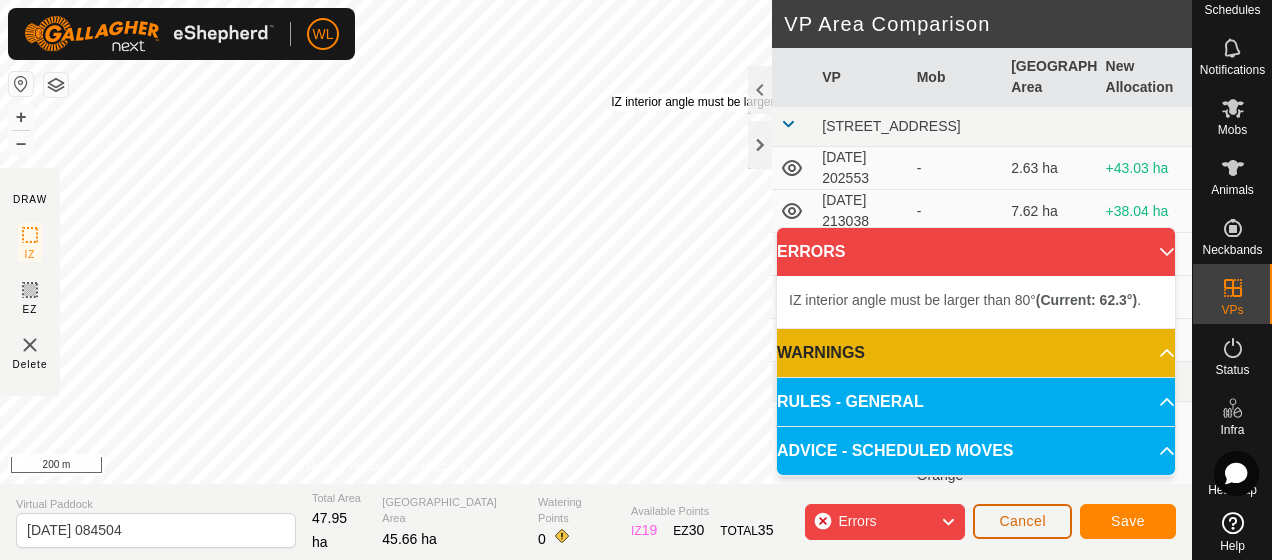 click on "Cancel" 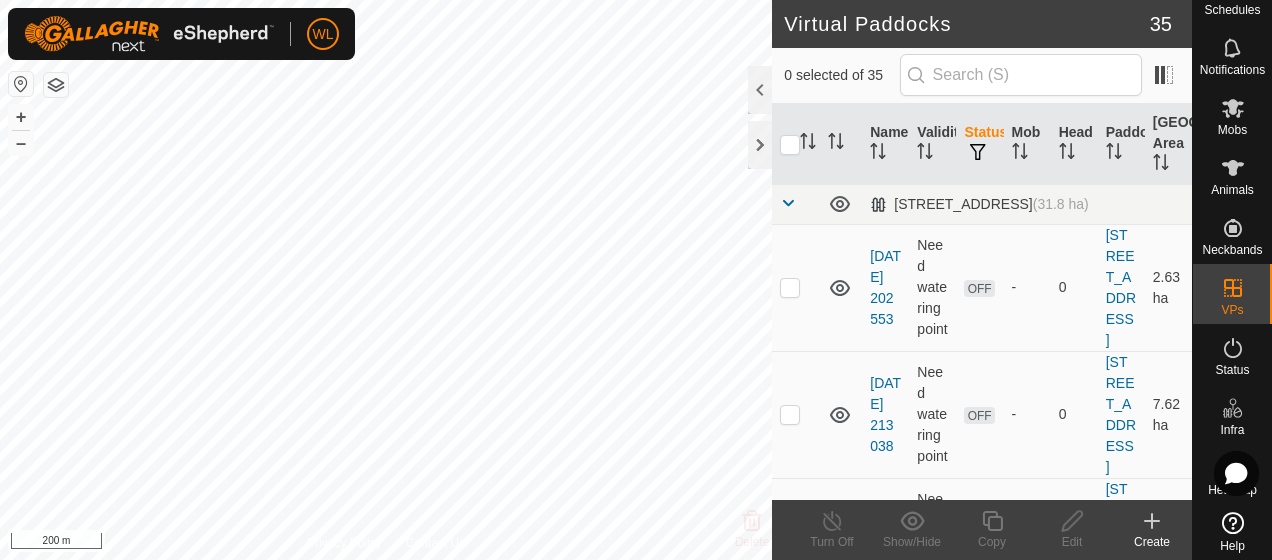 click on "Create" 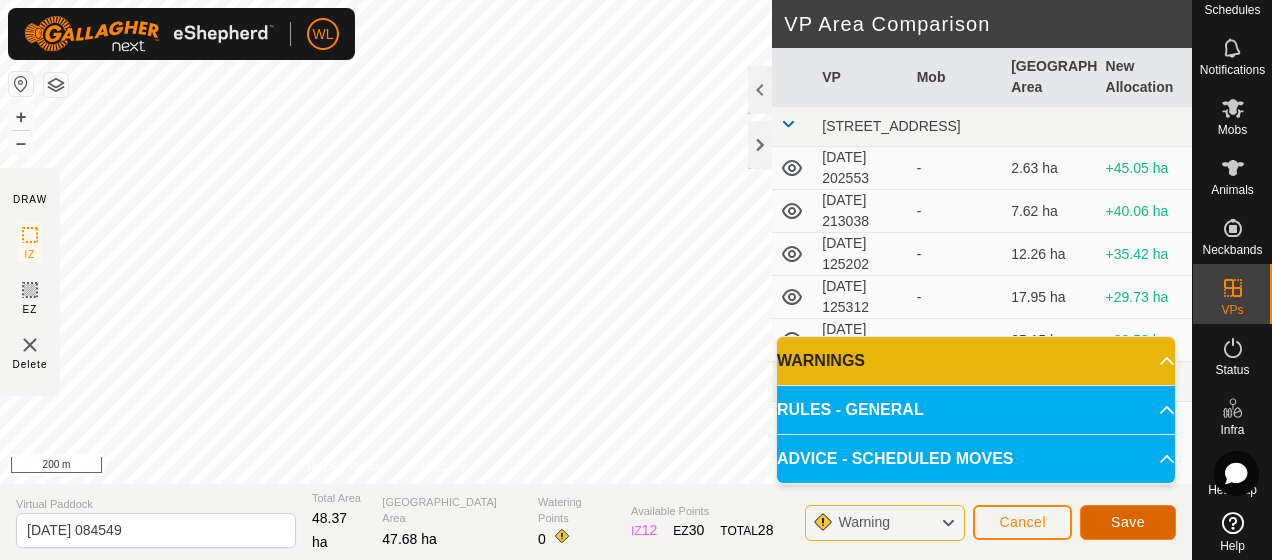 click on "Save" 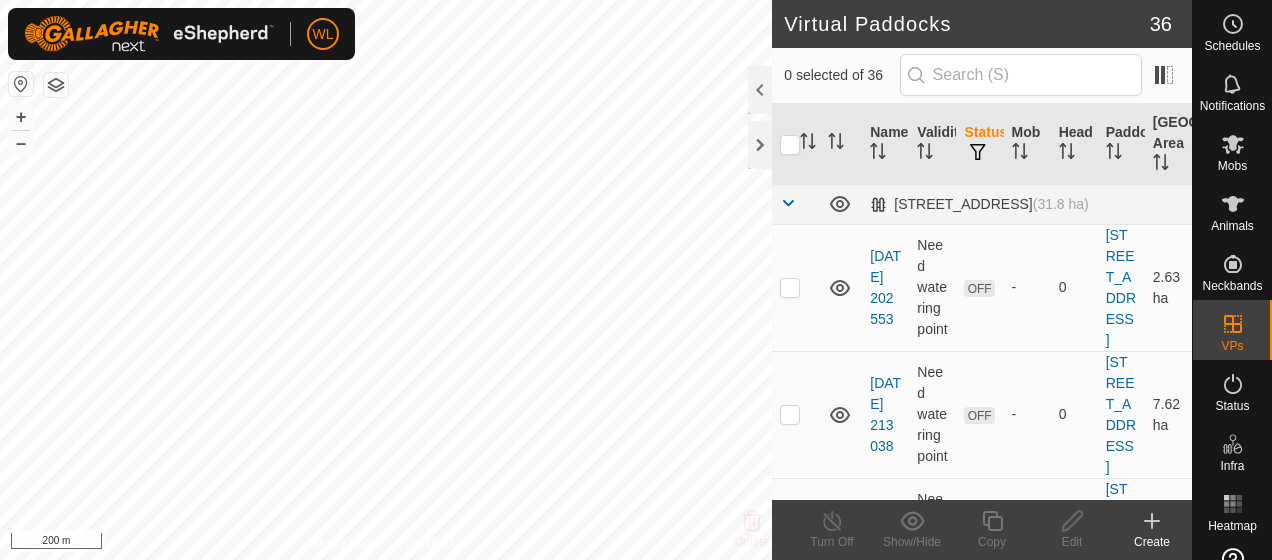 scroll, scrollTop: 0, scrollLeft: 0, axis: both 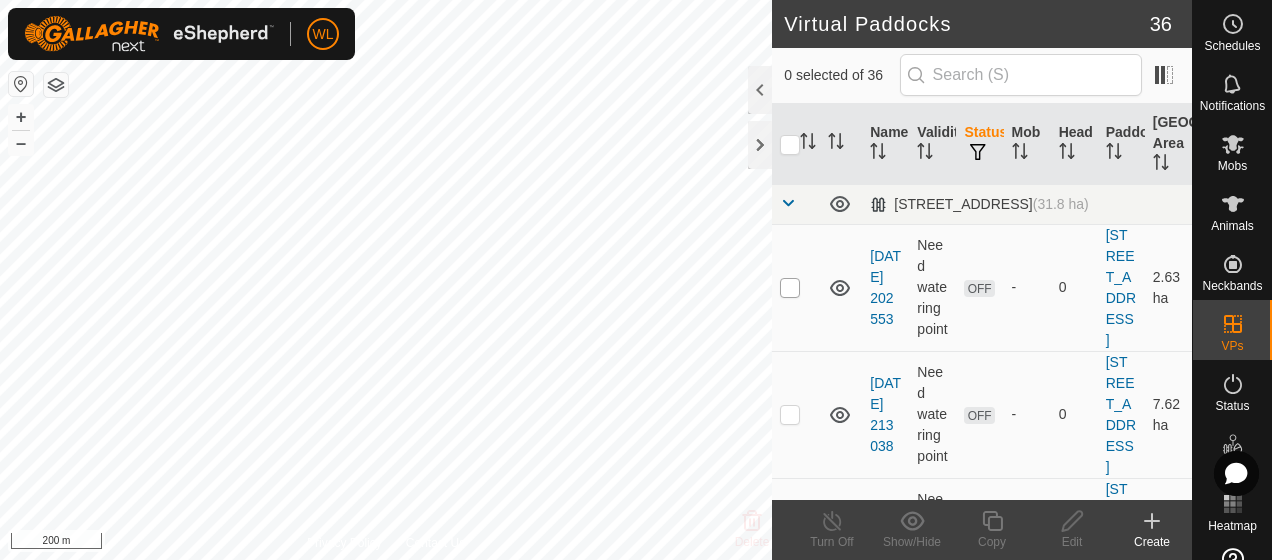 click at bounding box center (790, 288) 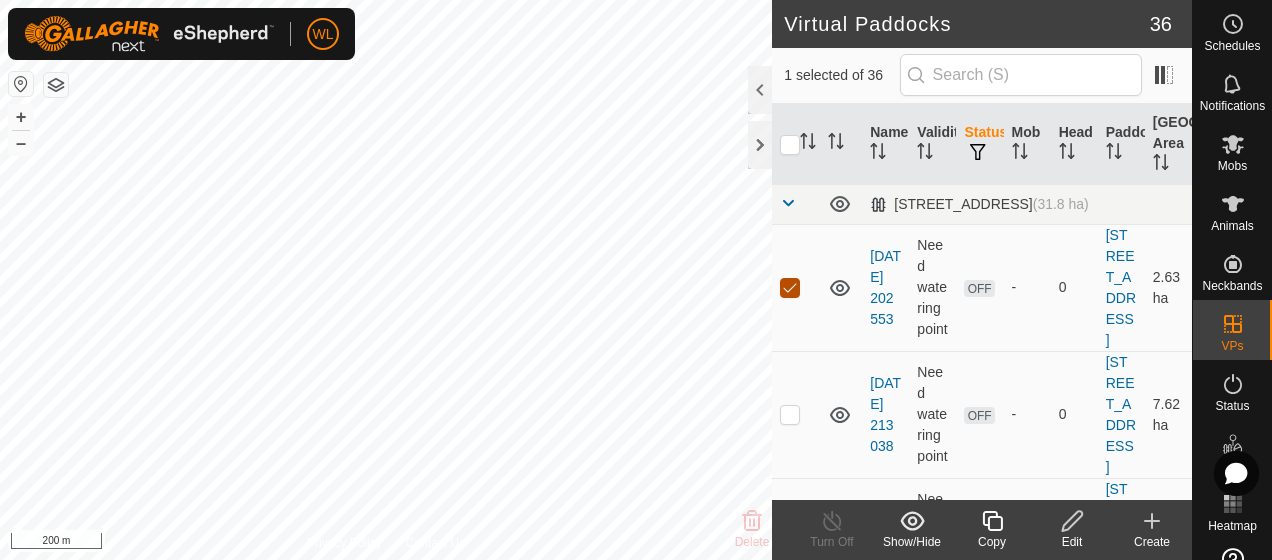 click at bounding box center (790, 288) 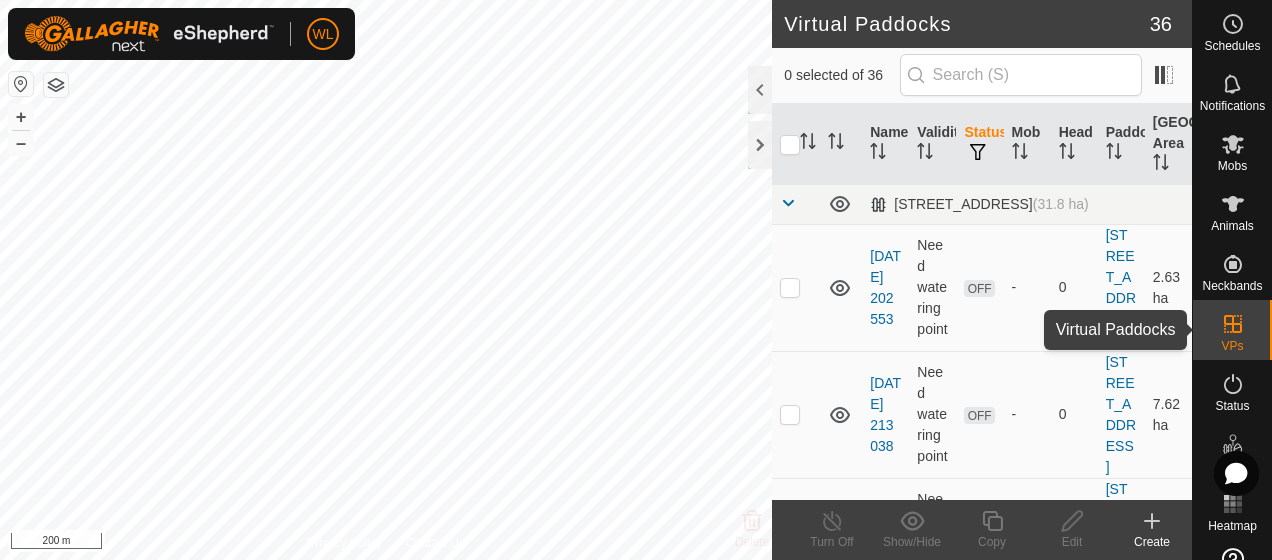 click 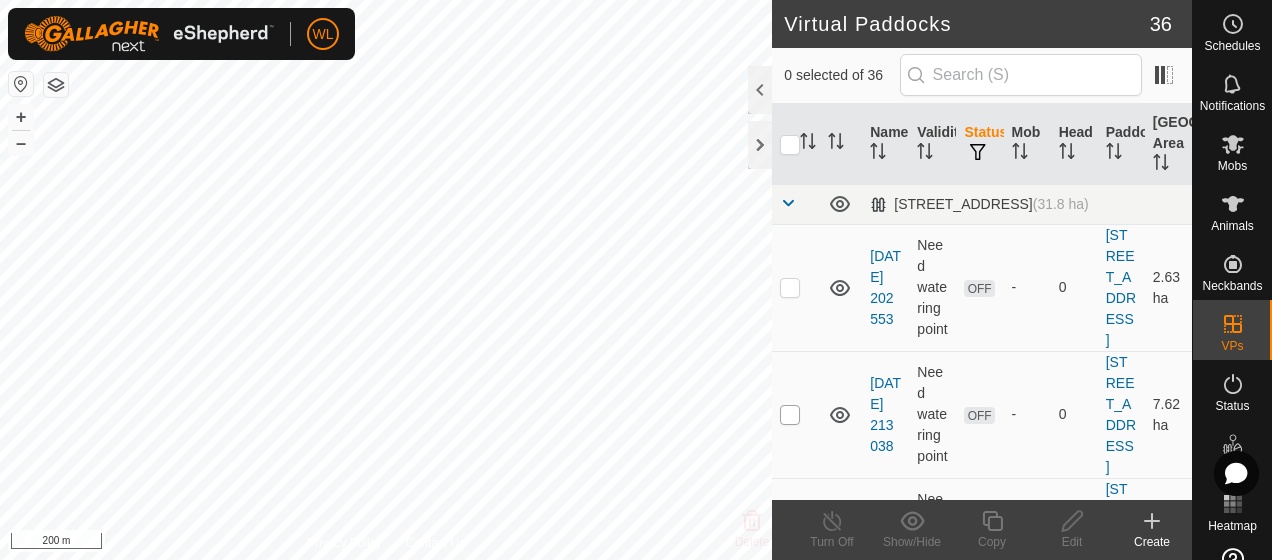 click at bounding box center (790, 415) 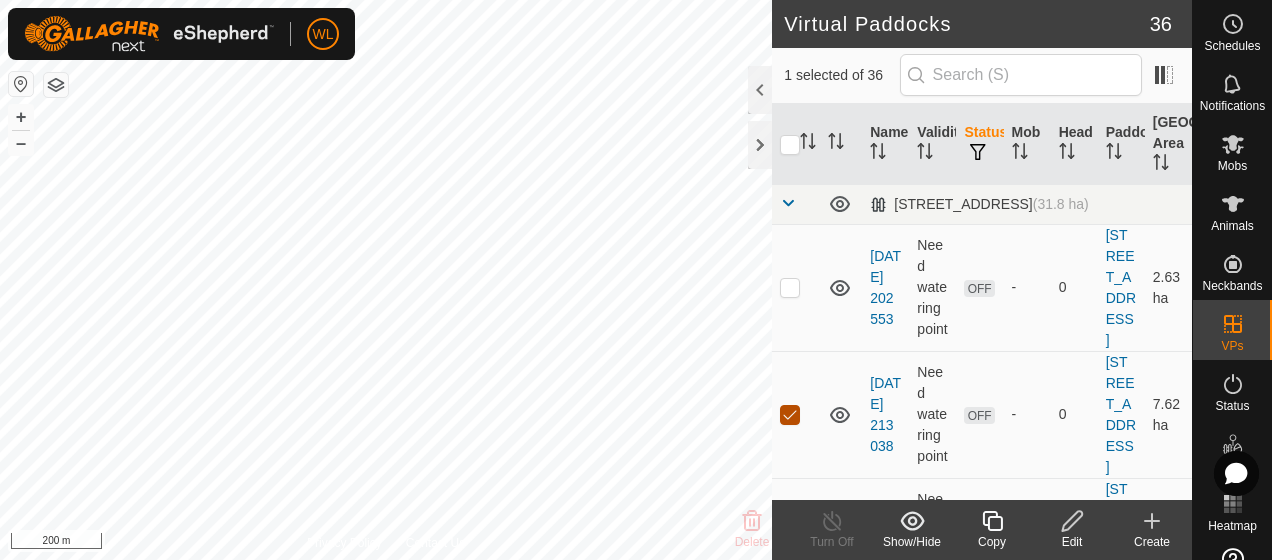 click at bounding box center (790, 415) 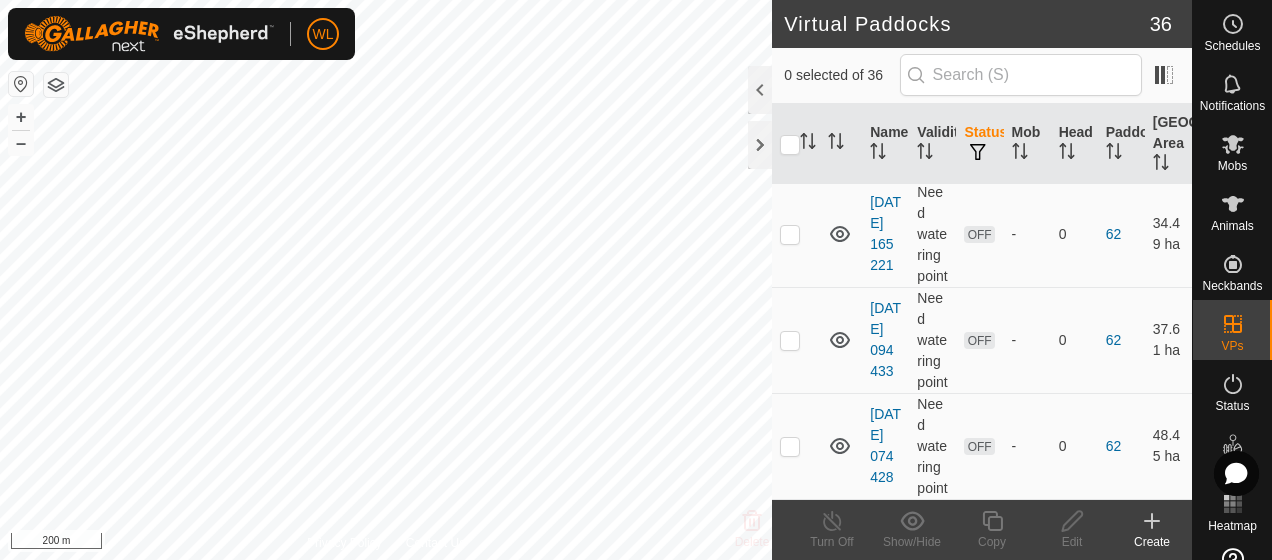 scroll, scrollTop: 5489, scrollLeft: 0, axis: vertical 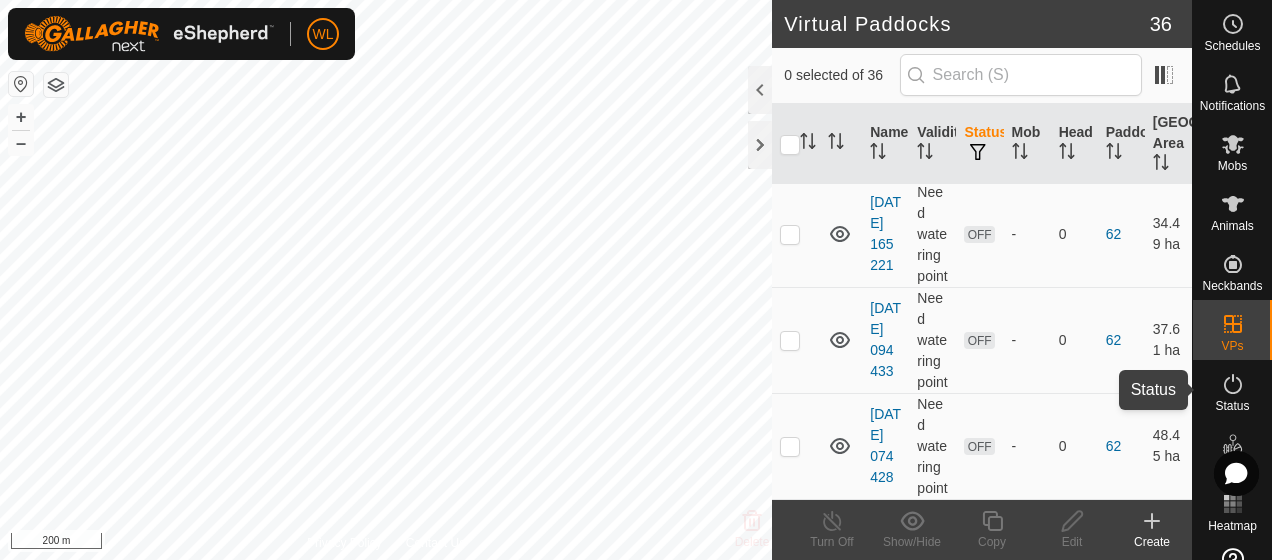 click 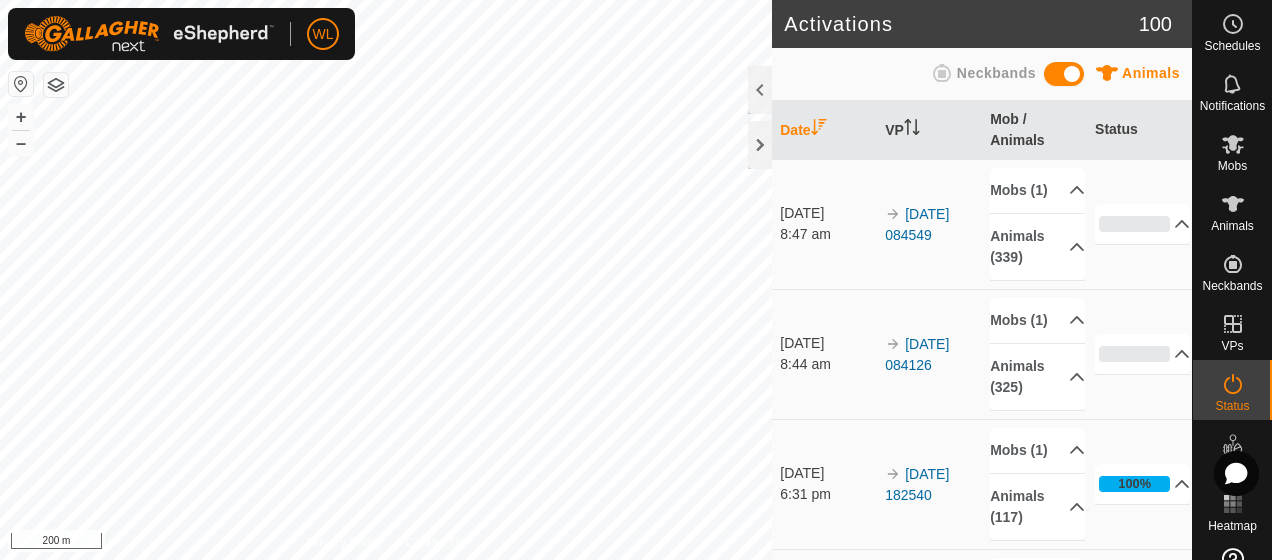 click on "WL Schedules Notifications Mobs Animals Neckbands VPs Status Infra Heatmap Help Activations 100 Animals Neckbands   Date   VP   Mob / Animals   Status  [DATE] 8:47 am 2025-07-19 084549 Mobs (1)  NS Cows  Animals (339)  NB513367   NB091092   NB907385   NB074186   NB477792   NB703959   NB392353   NB907267   NB157555   NB609112   NB419355   NB269795   NB485172   NB712471   NB289086   NB684176   NB455797   NB633991   NB278910   NB153504   NB984298   NB183878   NB039025   NB355019   NB538248   NB798850   NB549445   NB870578   NB641312   NB872047   NB313824   NB638623   NB622925   NB280859   NB729272   NB134170   NB842740   NB390923   NB623000   NB648988   NB707479   NB160737   NB891881   NB802537   NB375834   NB494409   NB051140   NB277951   NB408107   NB107651   NB367719   NB298917   NB998228   NB033663   NB586221   NB857678   NB585813   NB709700   NB591399   NB029590   NB632839   NB165873   NB331971   NB644825   NB495902   NB116788   NB260253   NB750235   NB601683   NB561440   NB580038  0%  339" at bounding box center [636, 280] 